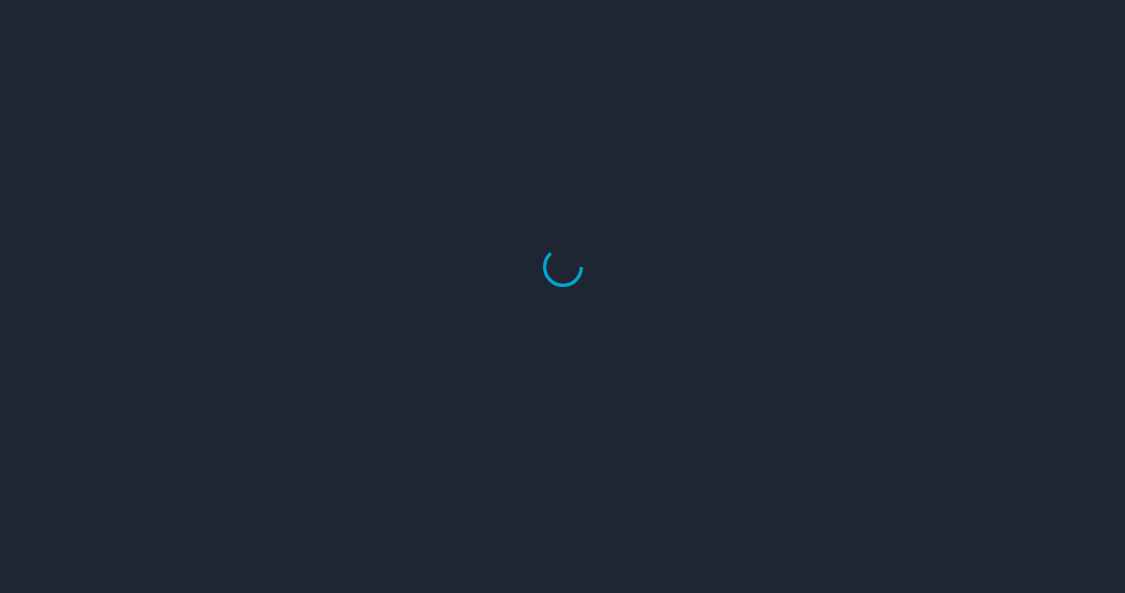 scroll, scrollTop: 0, scrollLeft: 0, axis: both 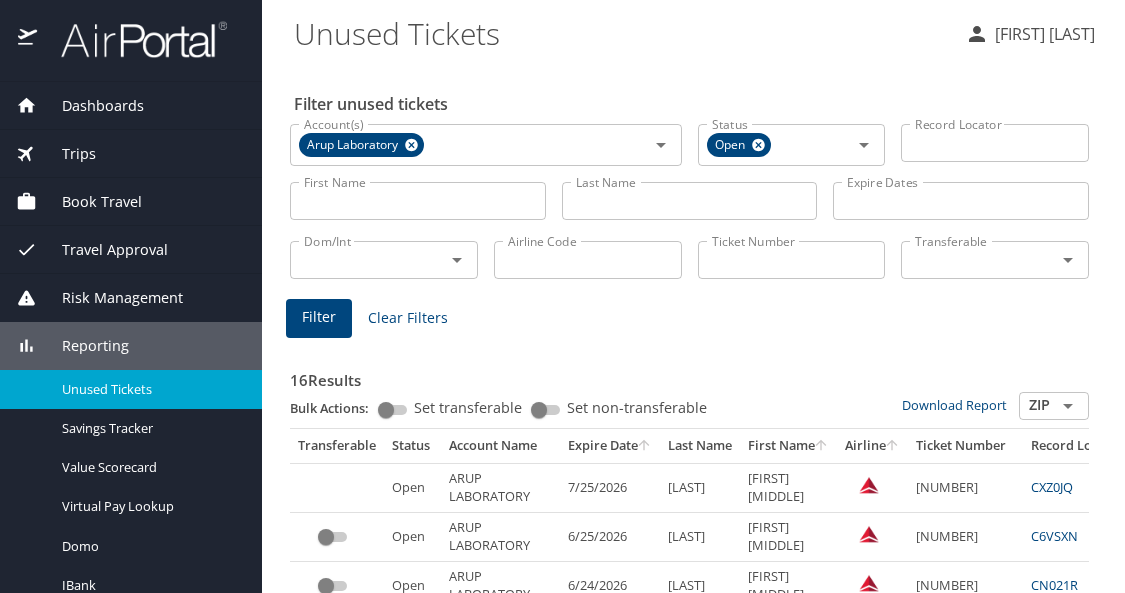 click on "Last Name" at bounding box center [690, 201] 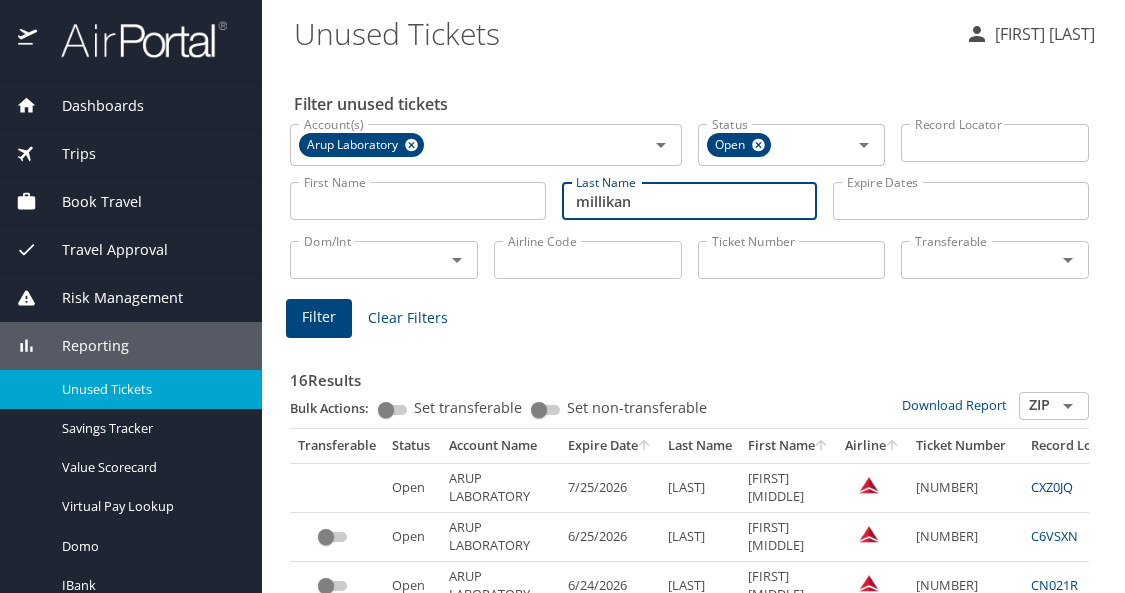 type on "millikan" 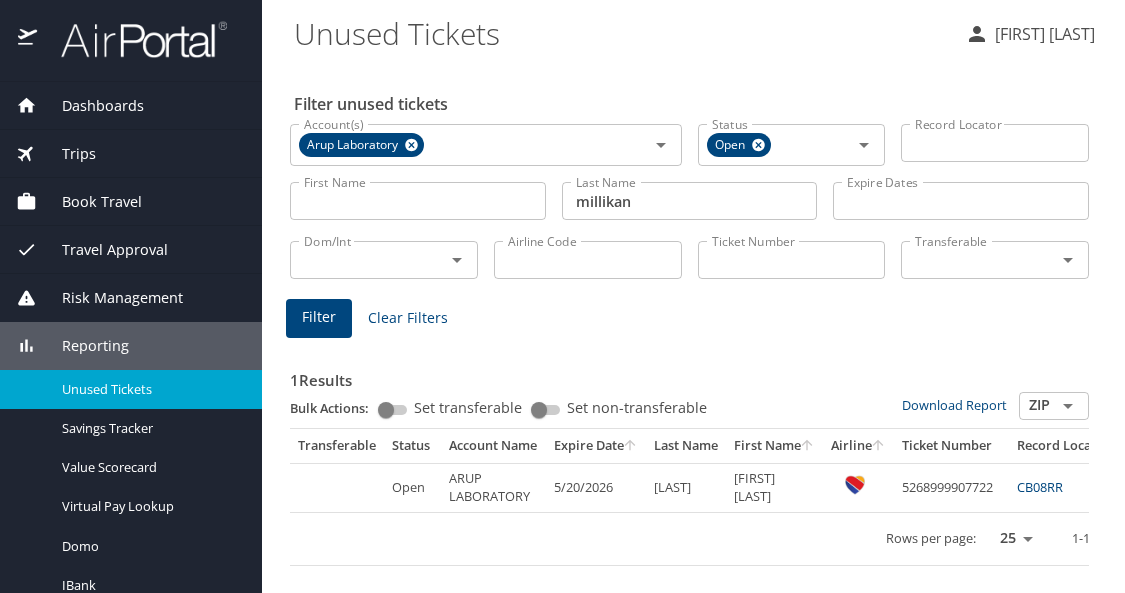 click on "Rows per page: 25 50 100 1-1 of 1" at bounding box center (813, 539) 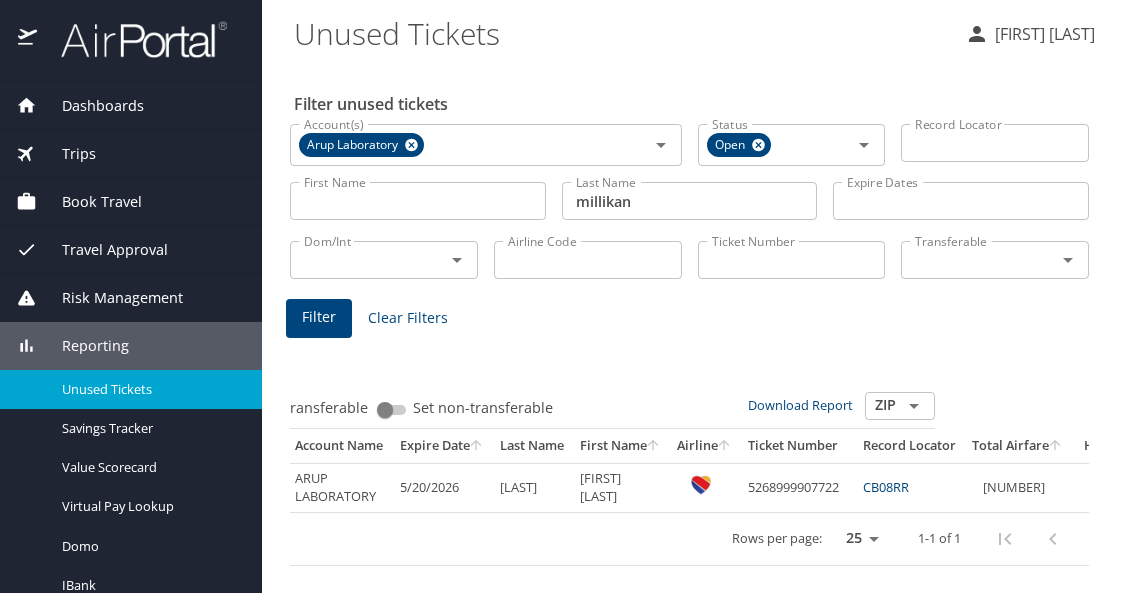 scroll, scrollTop: 0, scrollLeft: 169, axis: horizontal 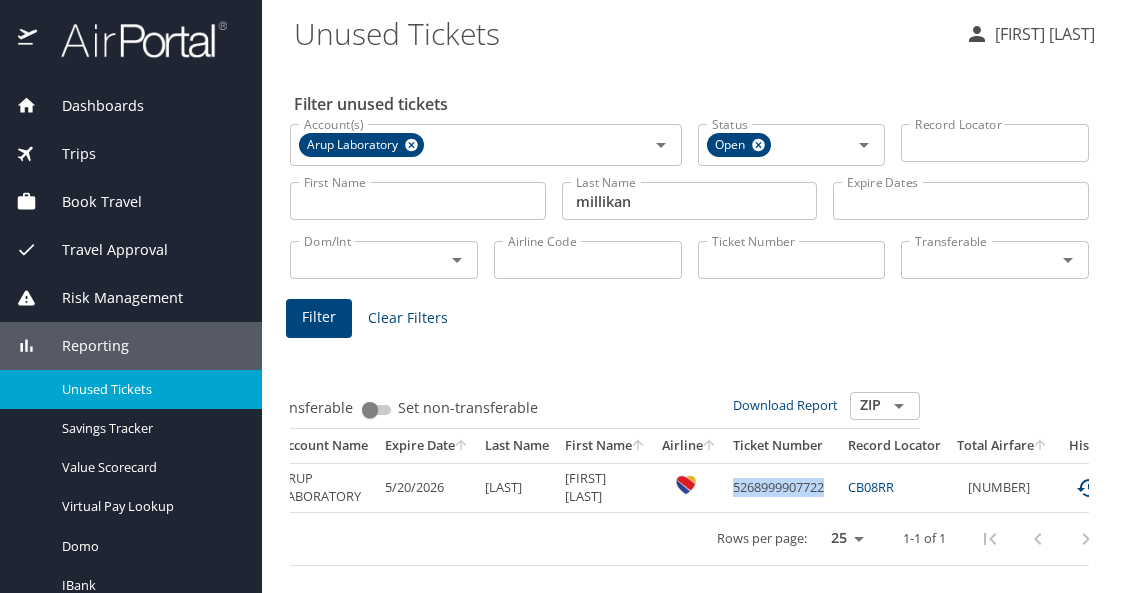 drag, startPoint x: 749, startPoint y: 484, endPoint x: 840, endPoint y: 481, distance: 91.04944 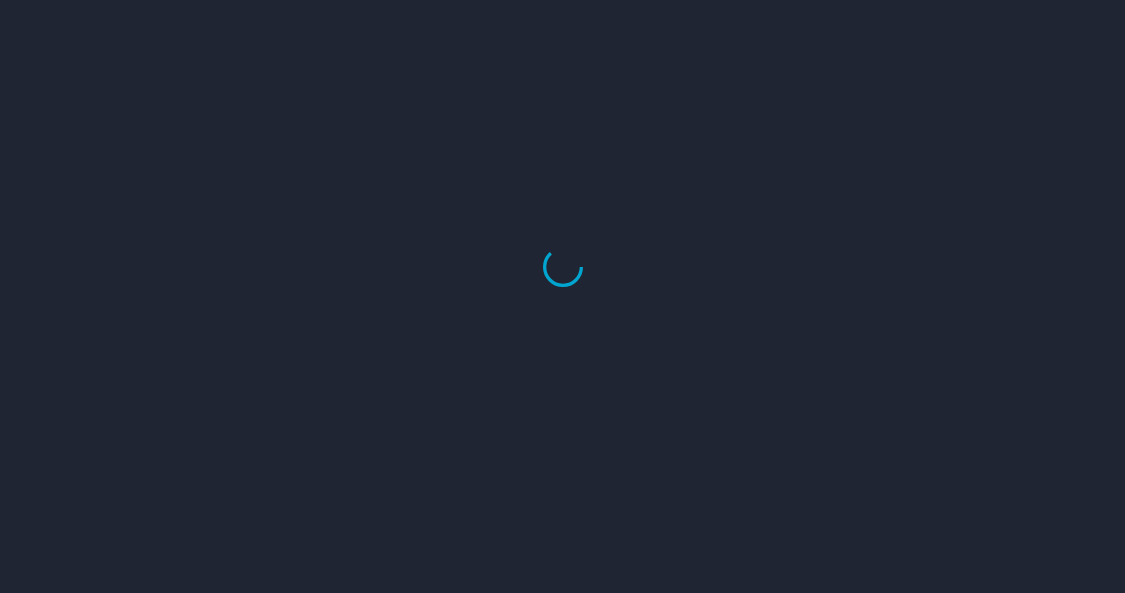 scroll, scrollTop: 0, scrollLeft: 0, axis: both 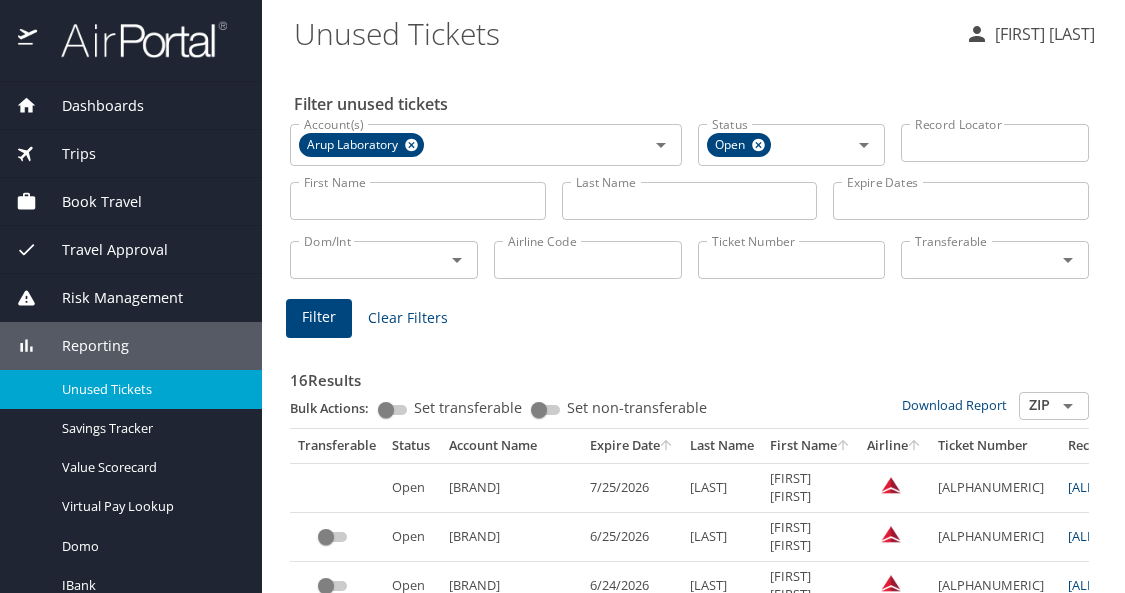 click on "Airline Code" at bounding box center (588, 260) 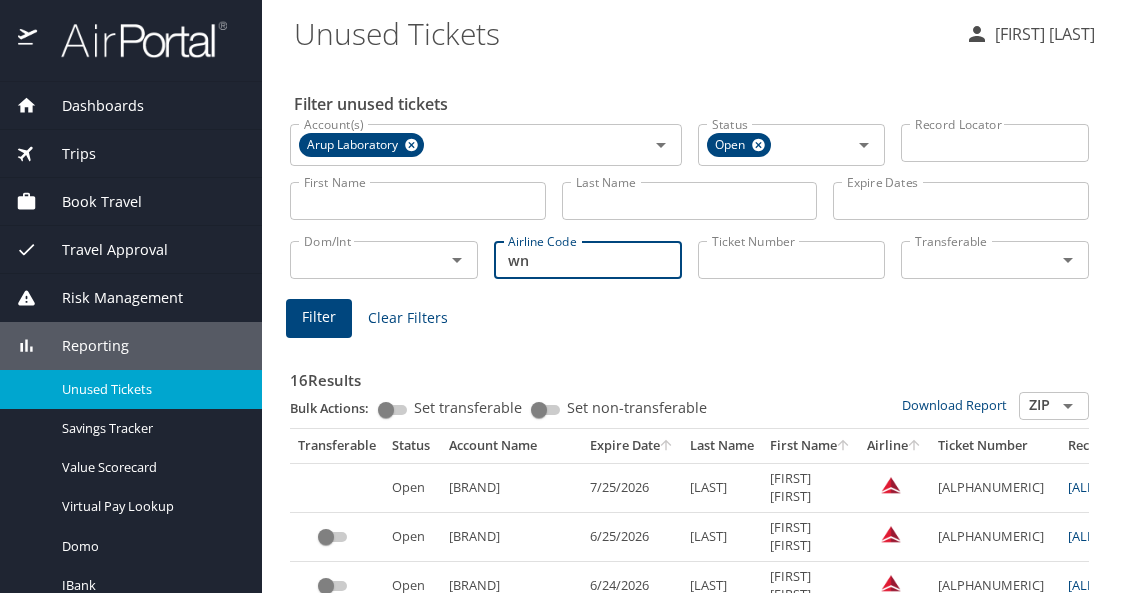 type on "wn" 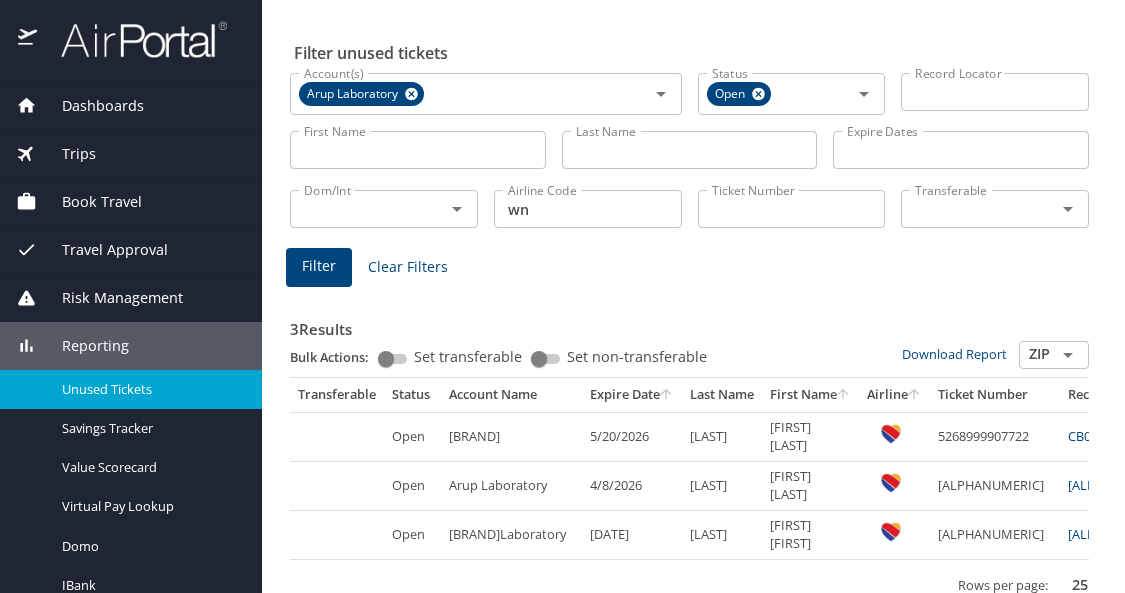 scroll, scrollTop: 94, scrollLeft: 0, axis: vertical 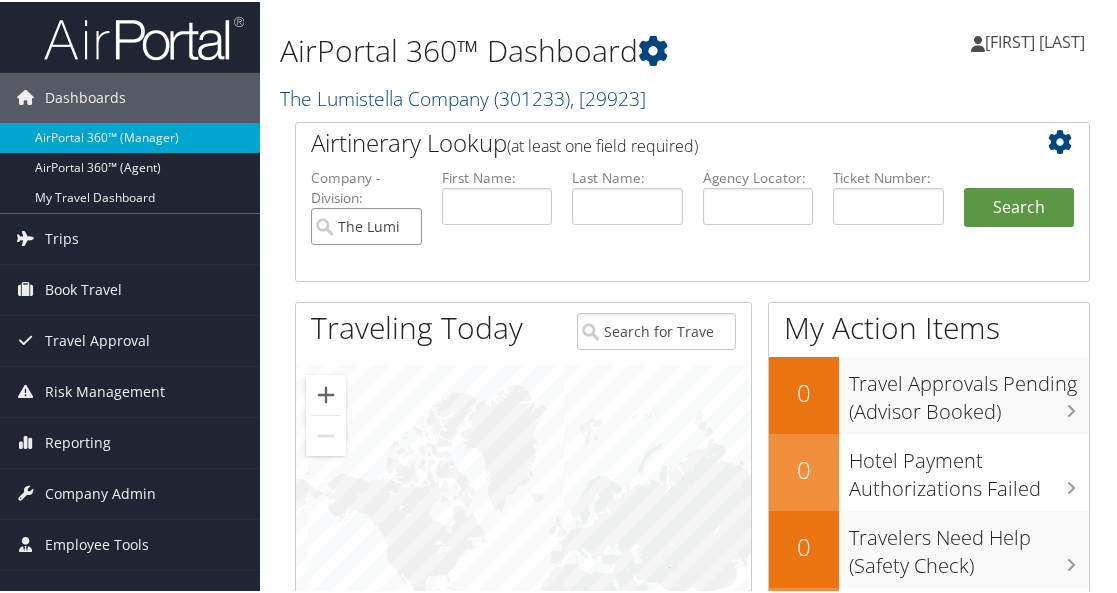 click on "The Lumistella Company" at bounding box center (366, 224) 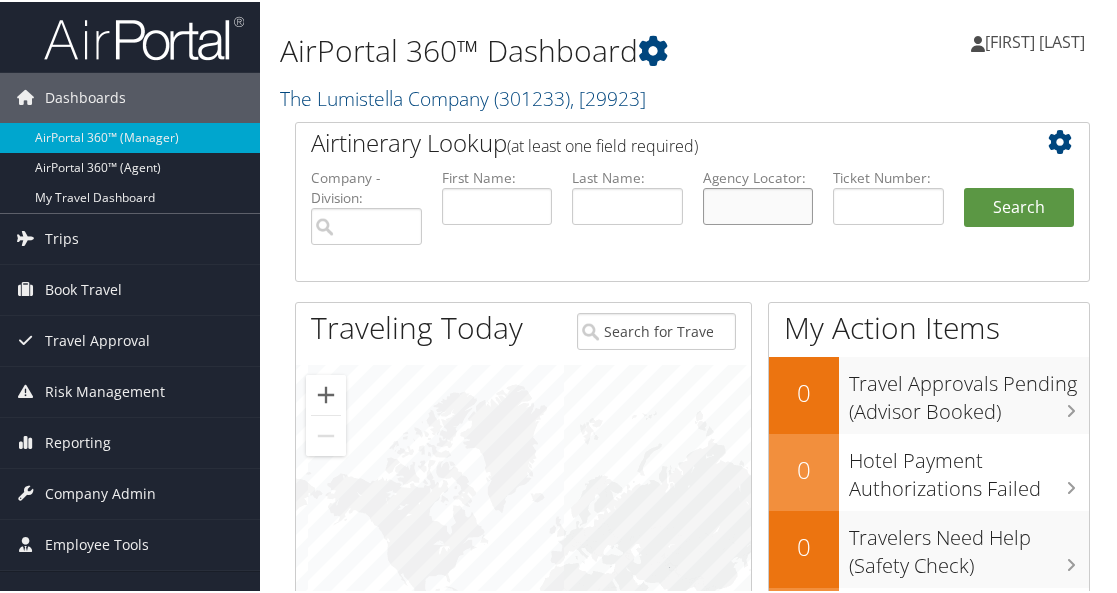 click at bounding box center (758, 204) 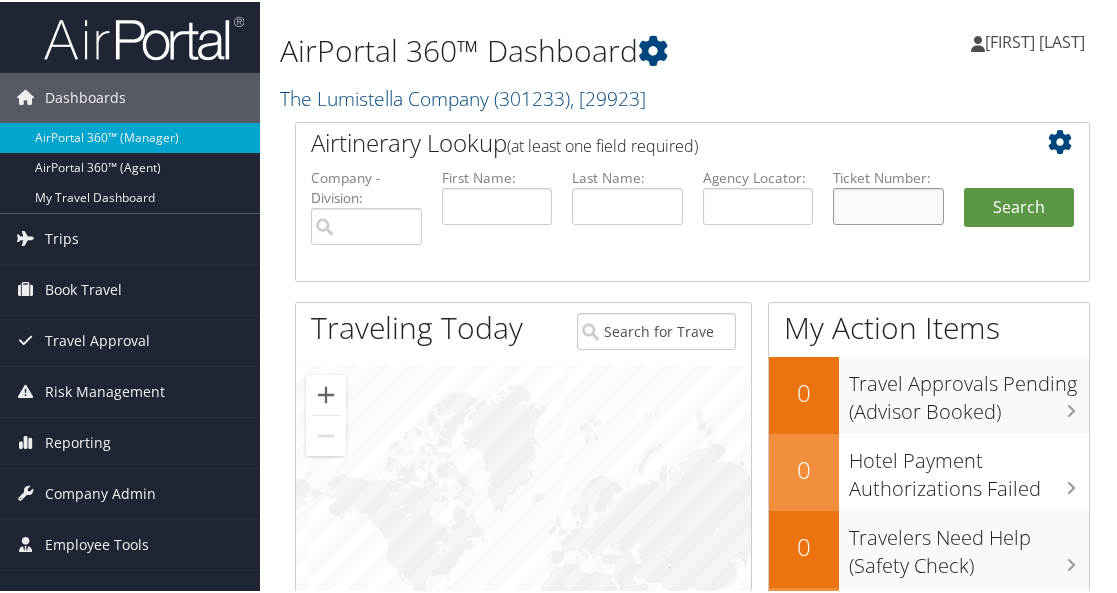 click at bounding box center [888, 204] 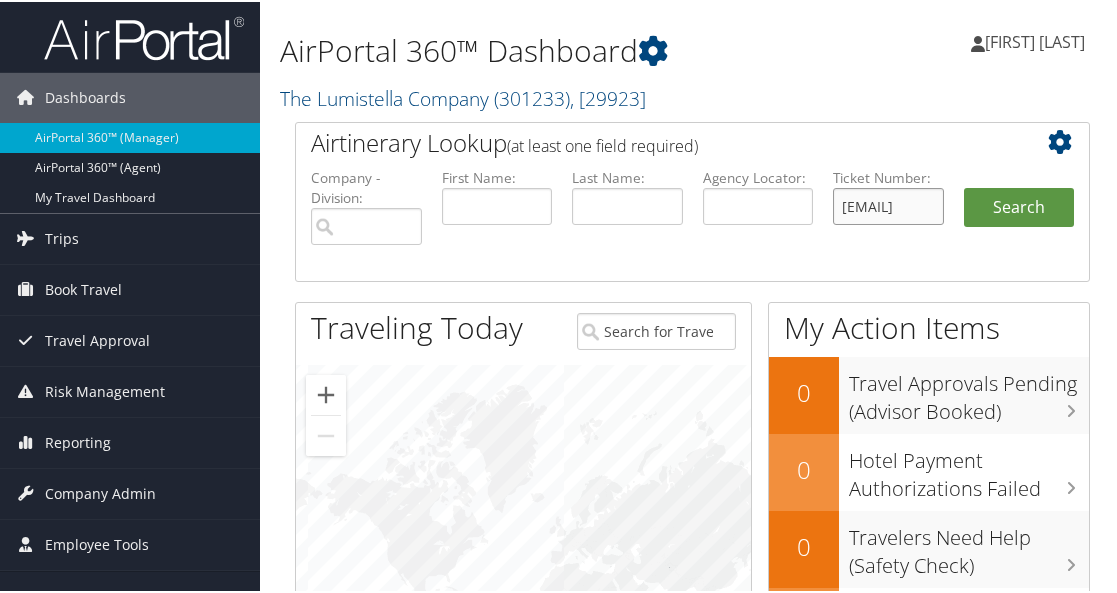 scroll, scrollTop: 0, scrollLeft: 0, axis: both 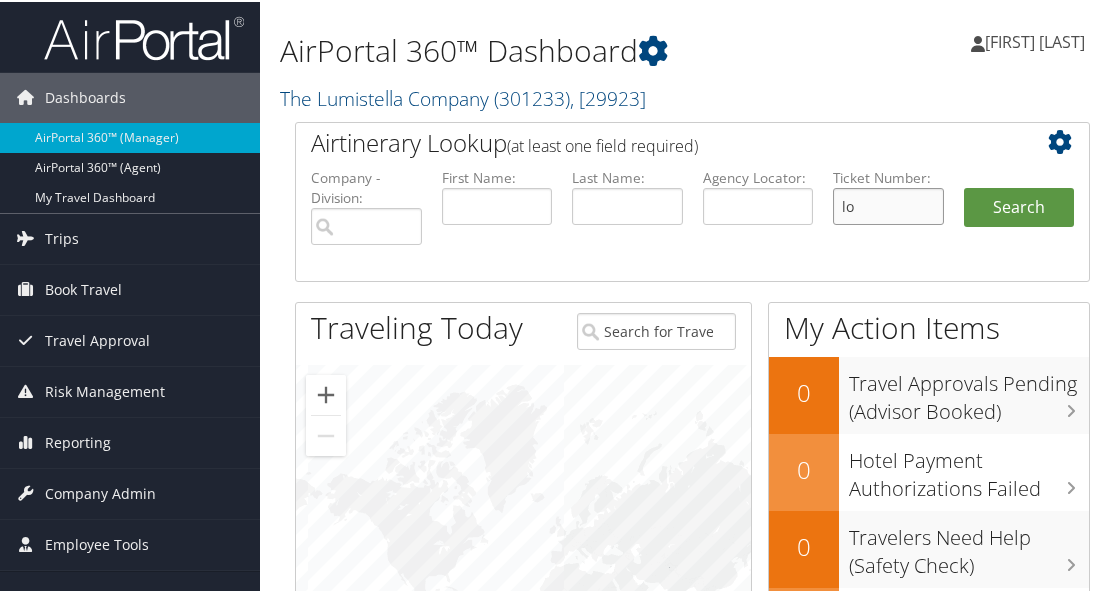 type on "l" 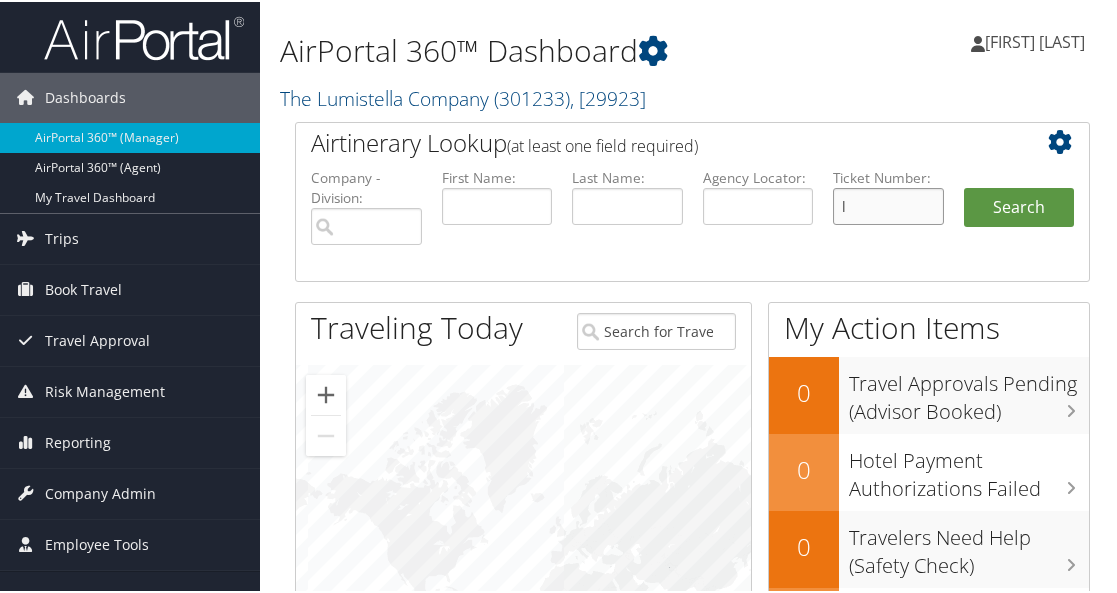 type 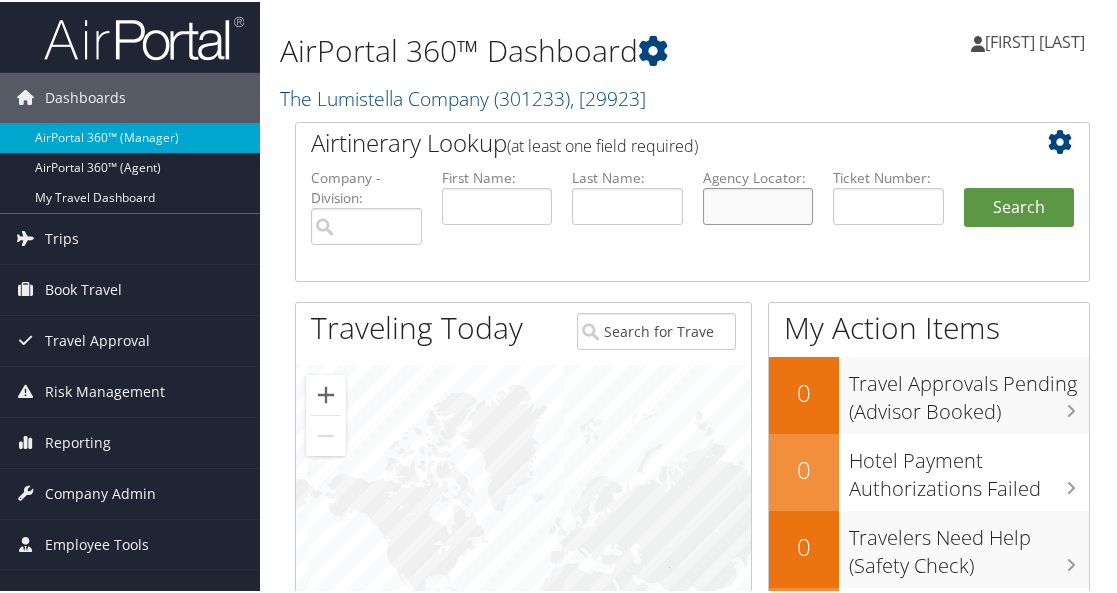 click at bounding box center (758, 204) 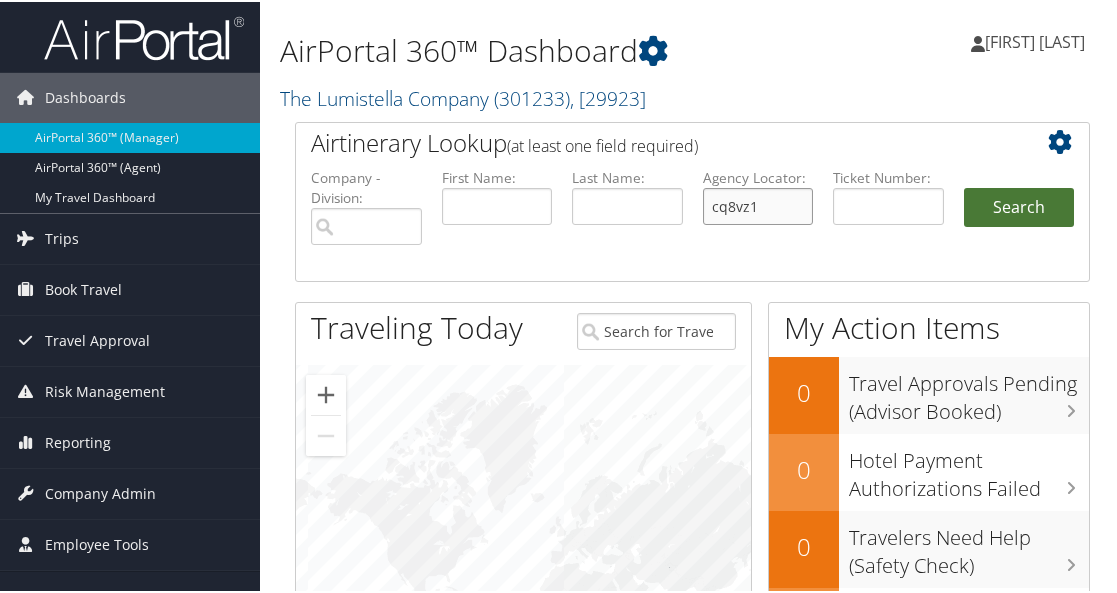 type on "cq8vz1" 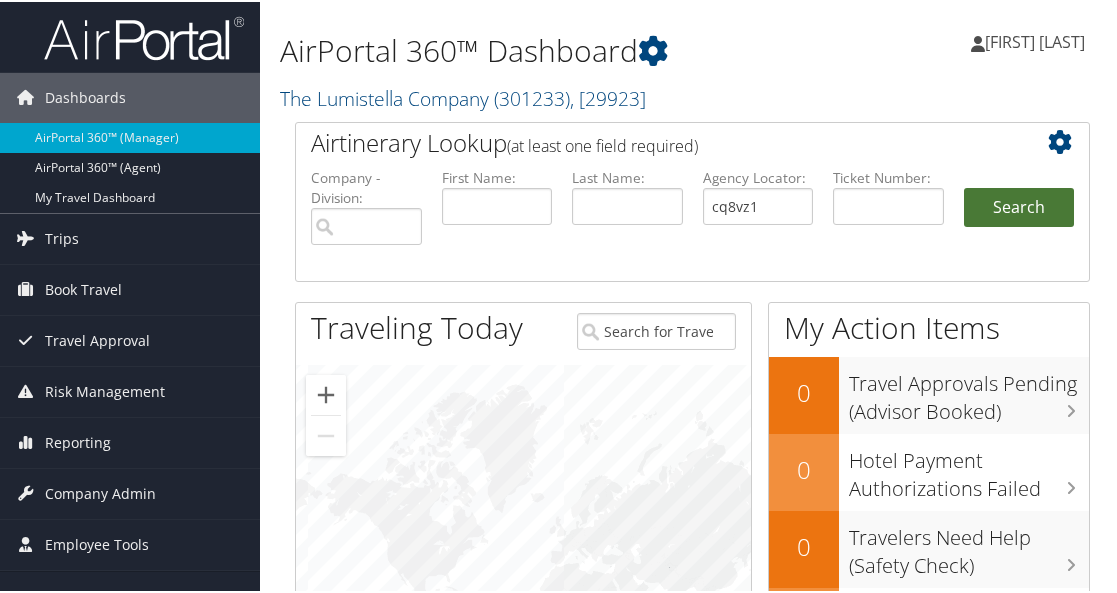 click on "Search" at bounding box center (1019, 206) 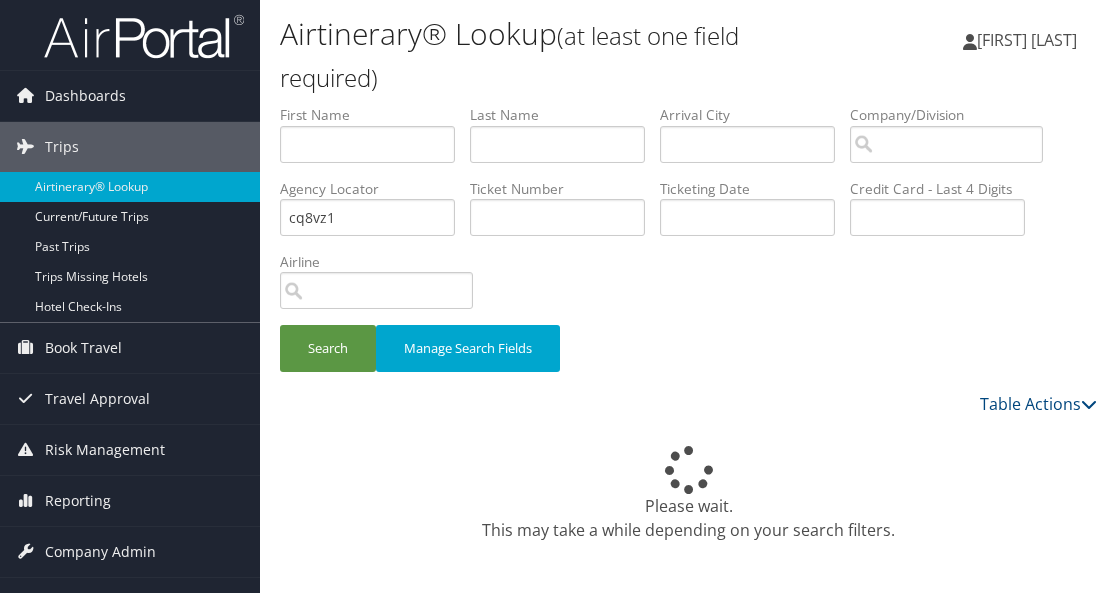 scroll, scrollTop: 0, scrollLeft: 0, axis: both 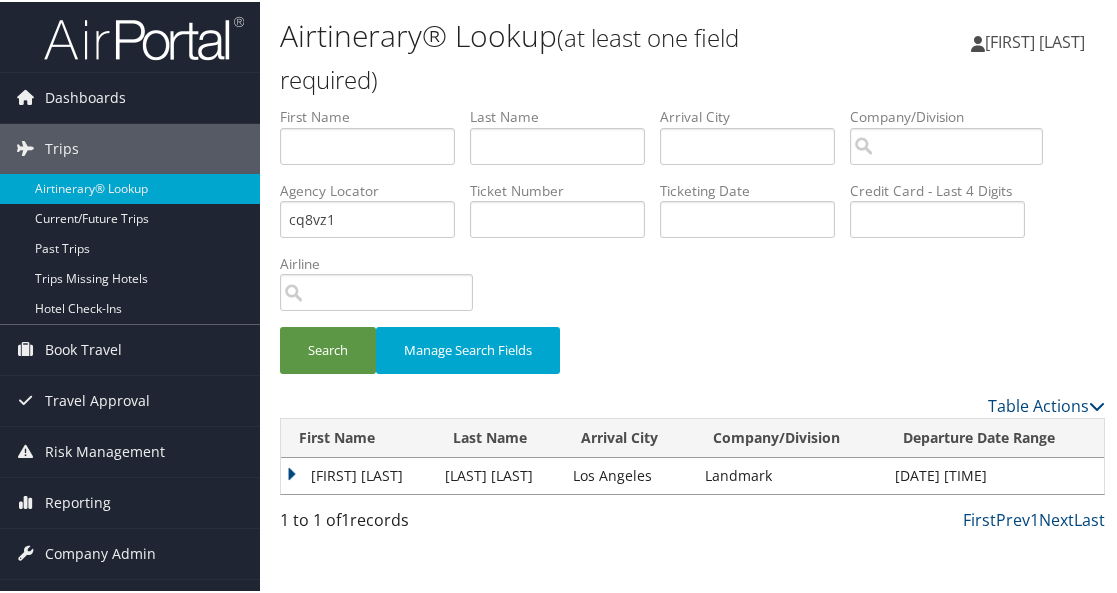 click on "[FIRST] [LAST]" at bounding box center [358, 474] 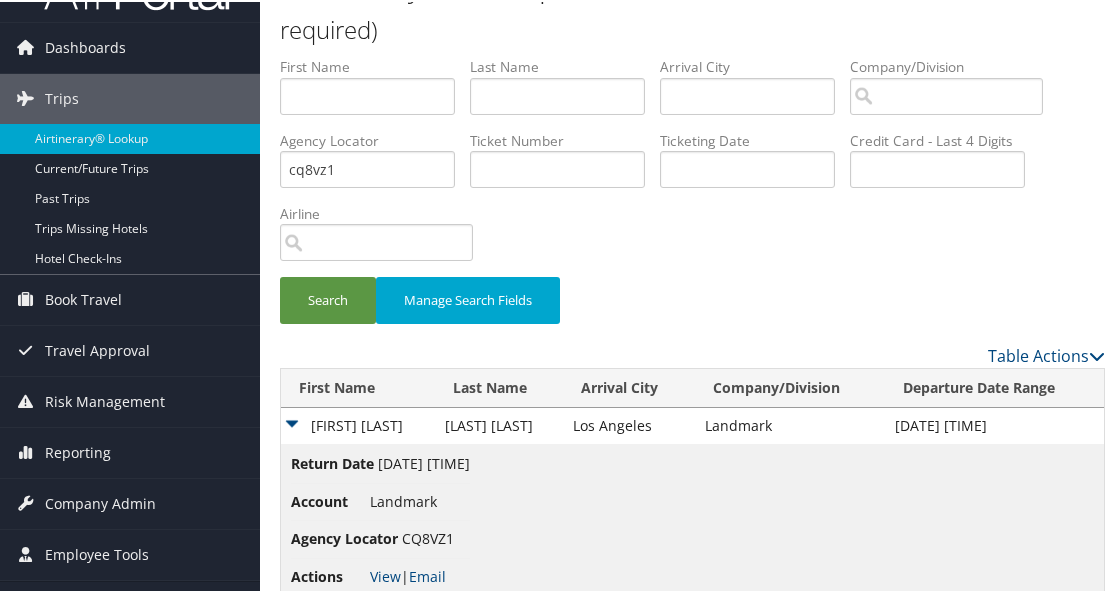 scroll, scrollTop: 94, scrollLeft: 0, axis: vertical 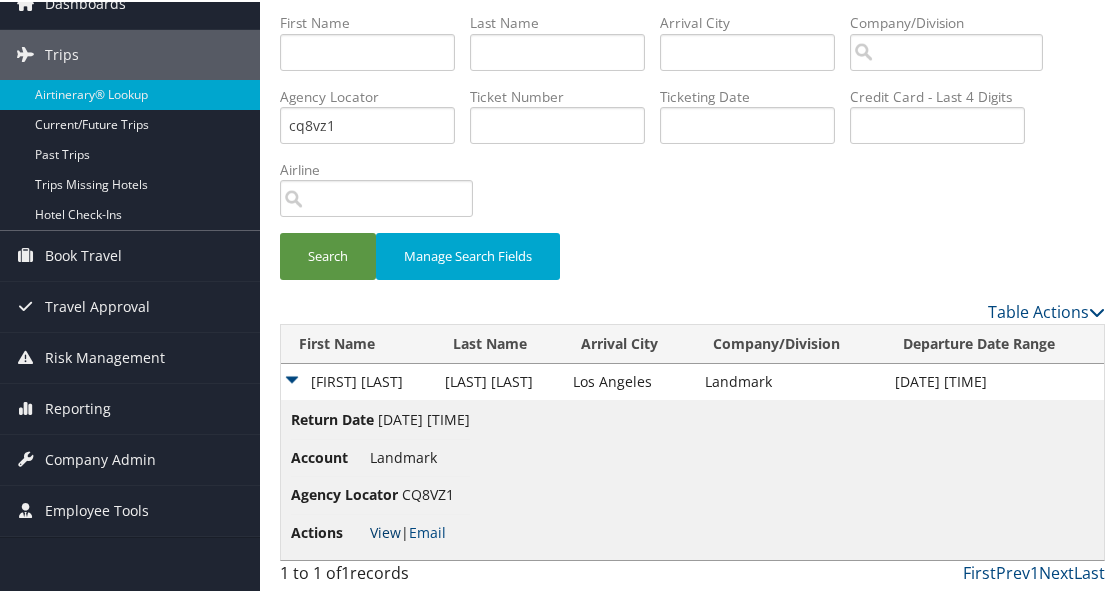 click on "View" at bounding box center (385, 530) 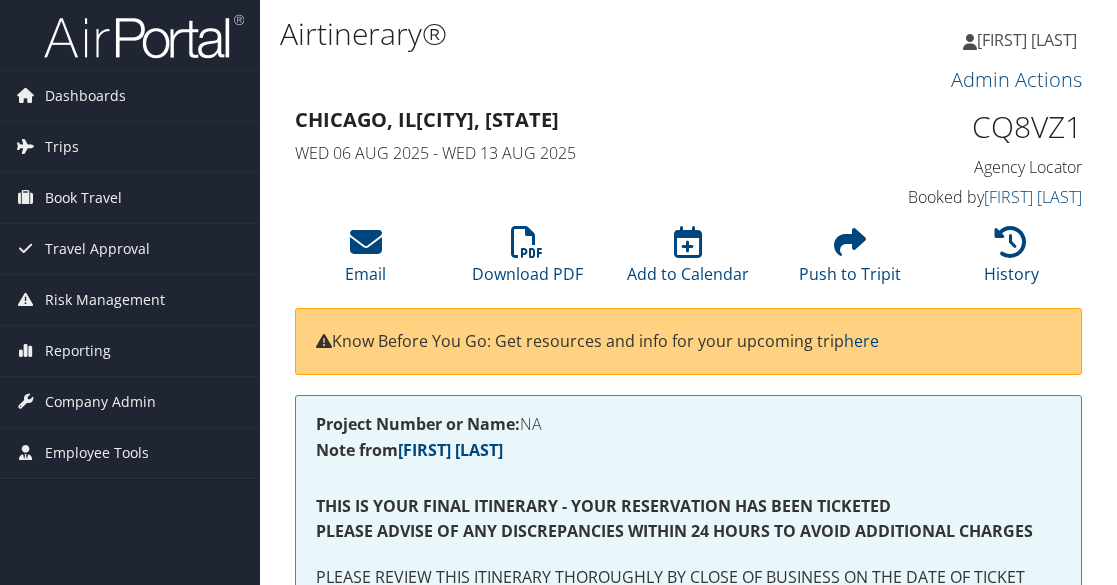 scroll, scrollTop: 0, scrollLeft: 0, axis: both 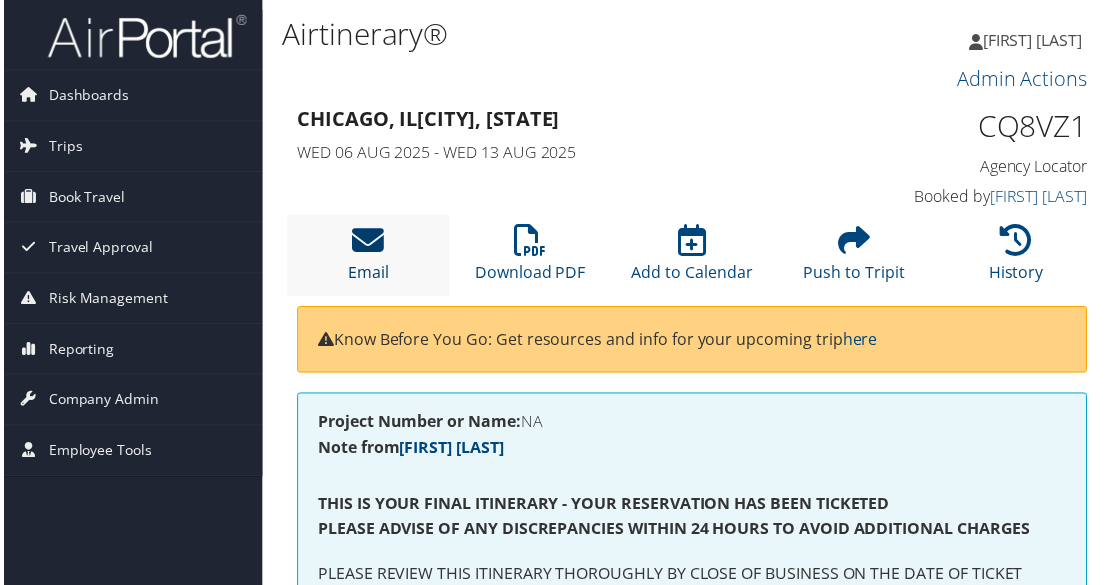 click at bounding box center [367, 242] 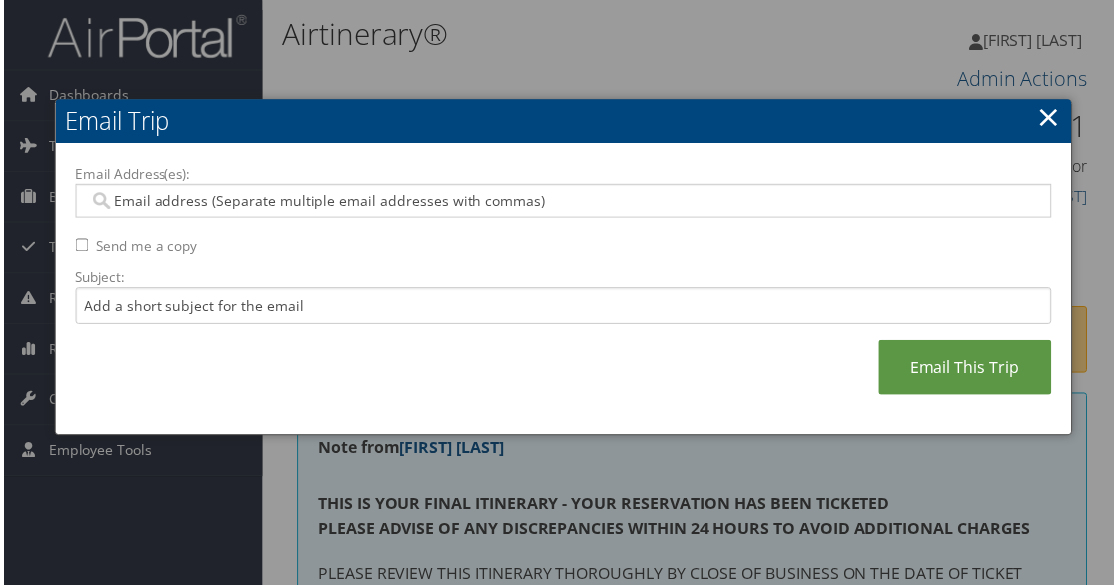 click on "Email Address(es):" at bounding box center [562, 202] 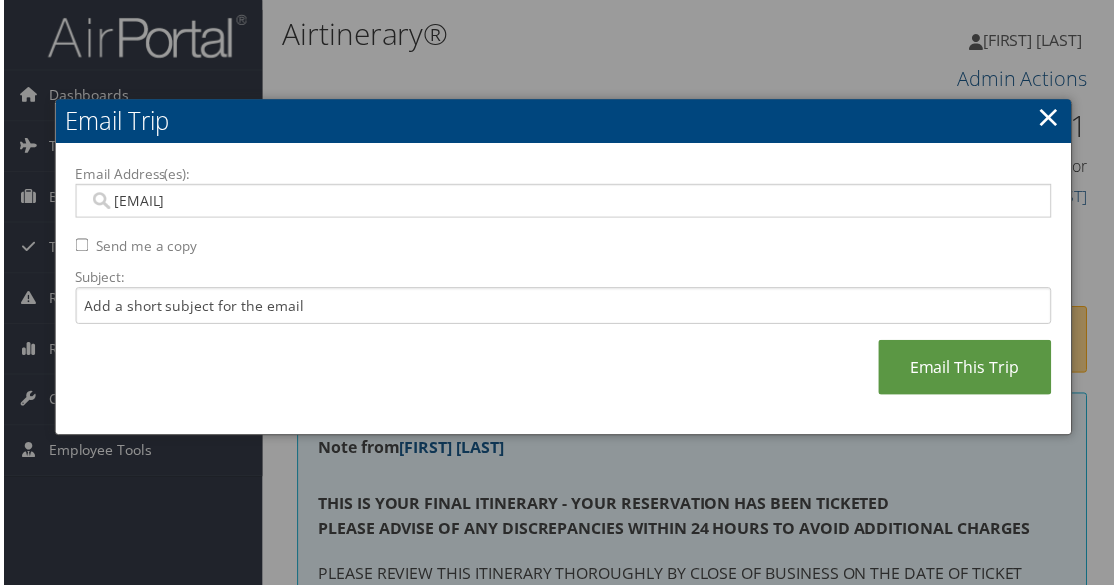 type on "lopearson@landmarkworldwide.com" 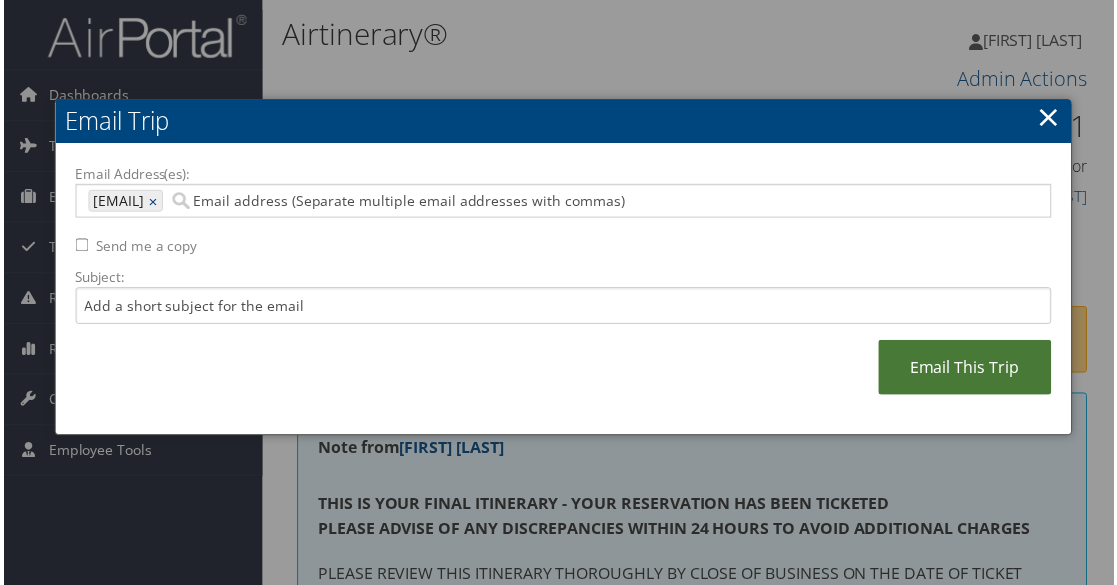 click on "Email This Trip" at bounding box center [967, 369] 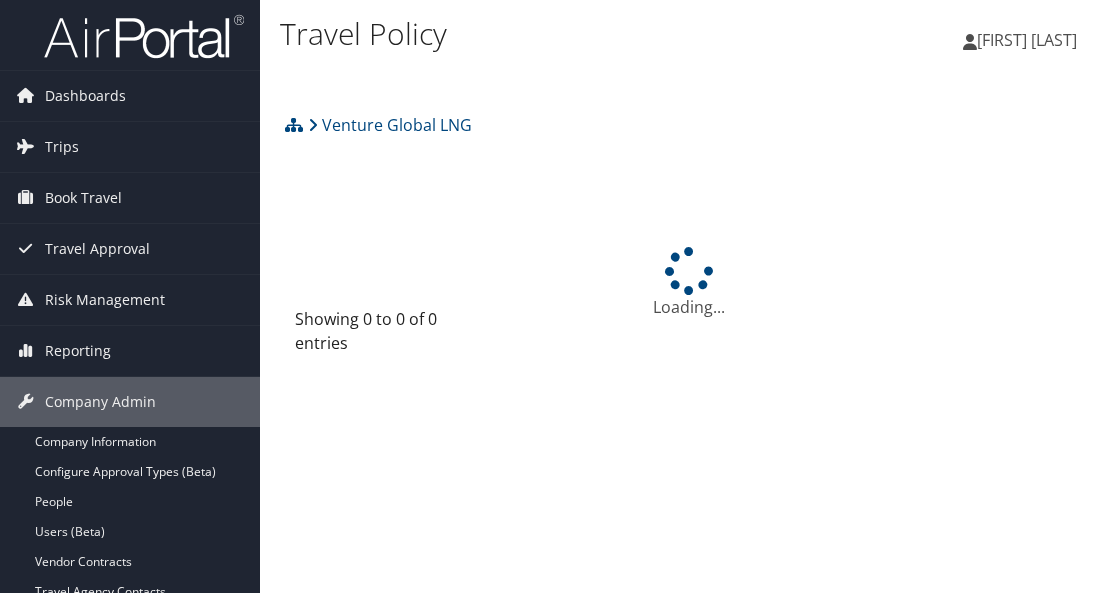 scroll, scrollTop: 0, scrollLeft: 0, axis: both 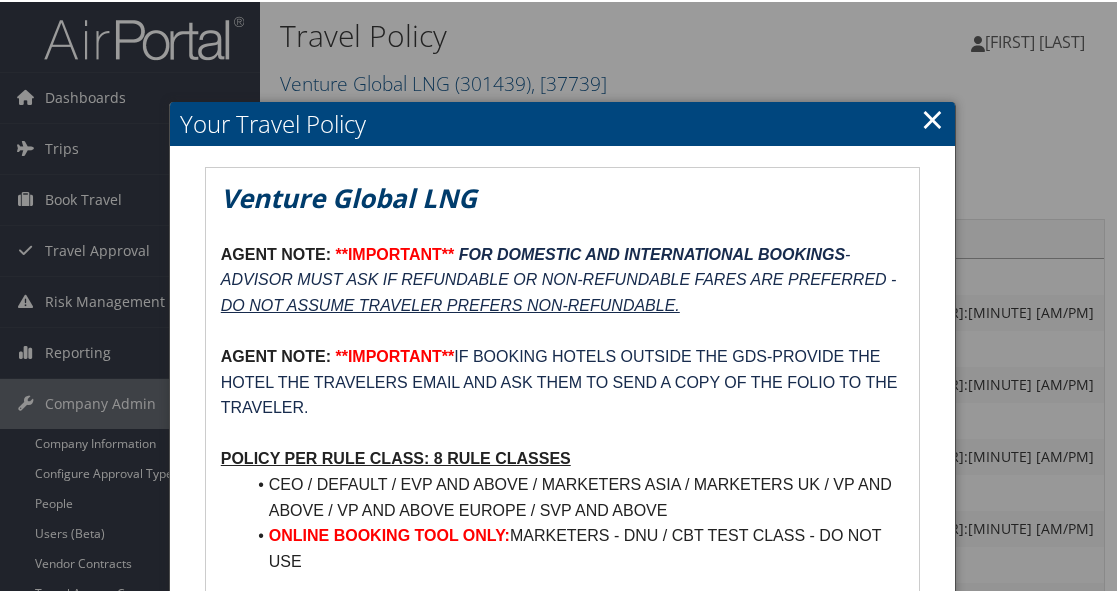 click on "×" at bounding box center [932, 117] 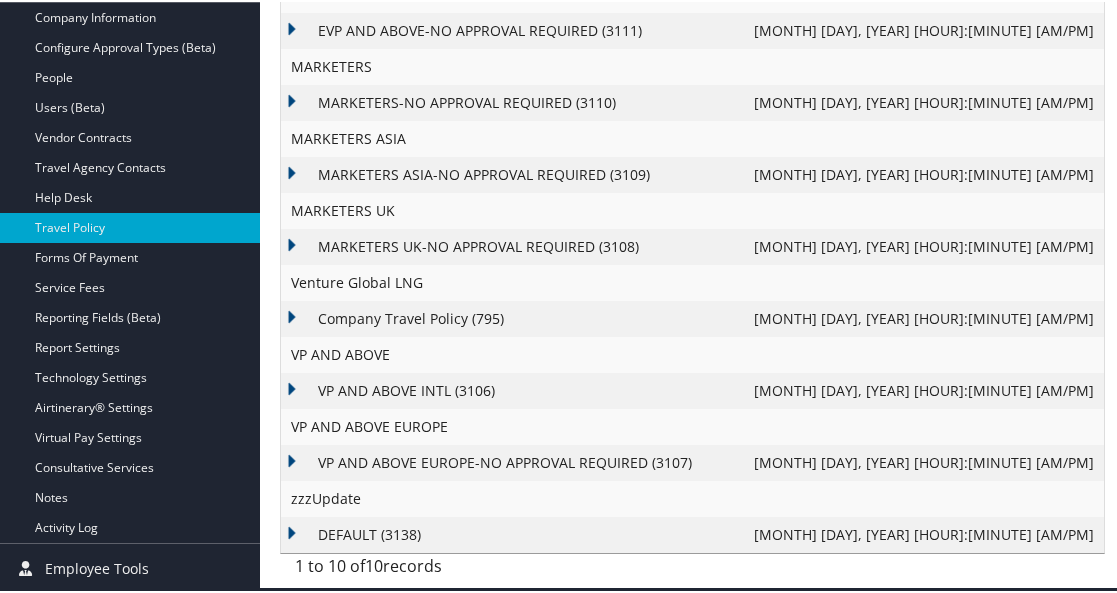 scroll, scrollTop: 356, scrollLeft: 0, axis: vertical 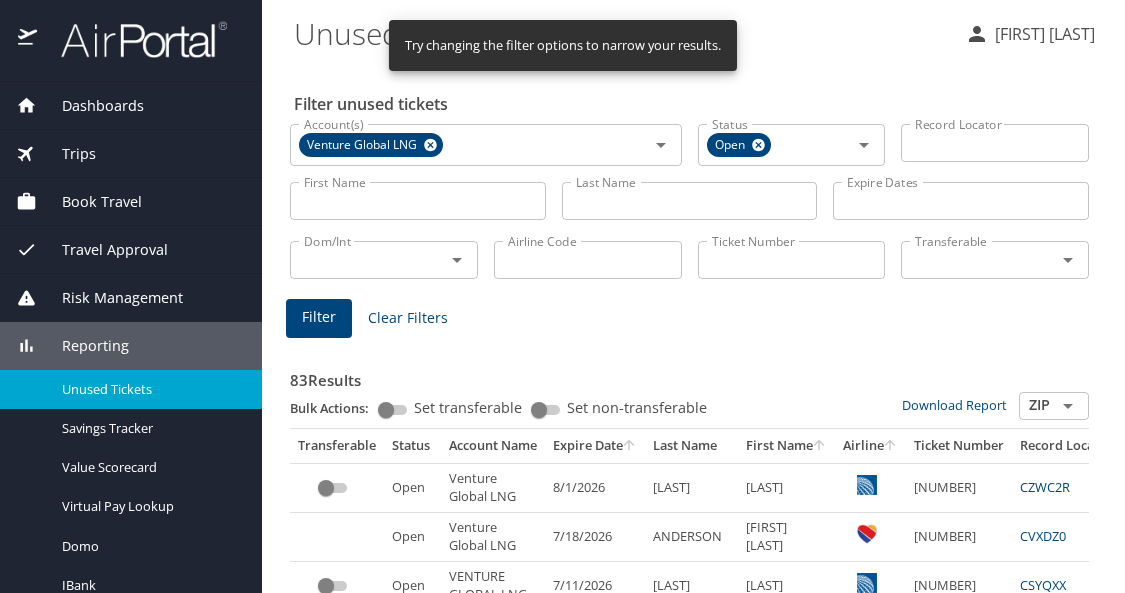 click on "Airline Code" at bounding box center (588, 260) 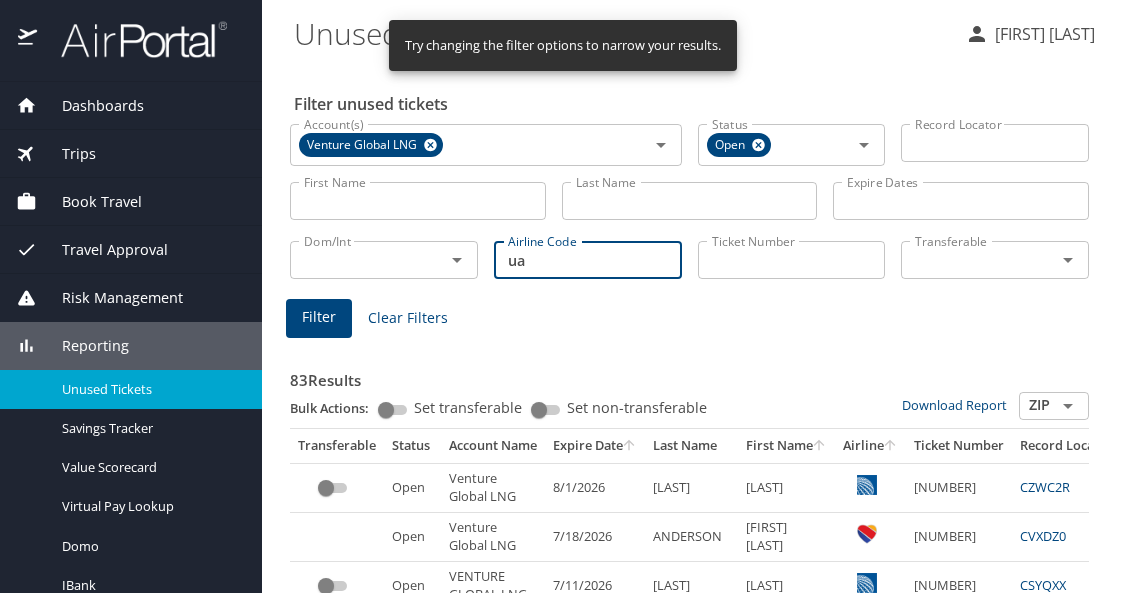 type on "ua" 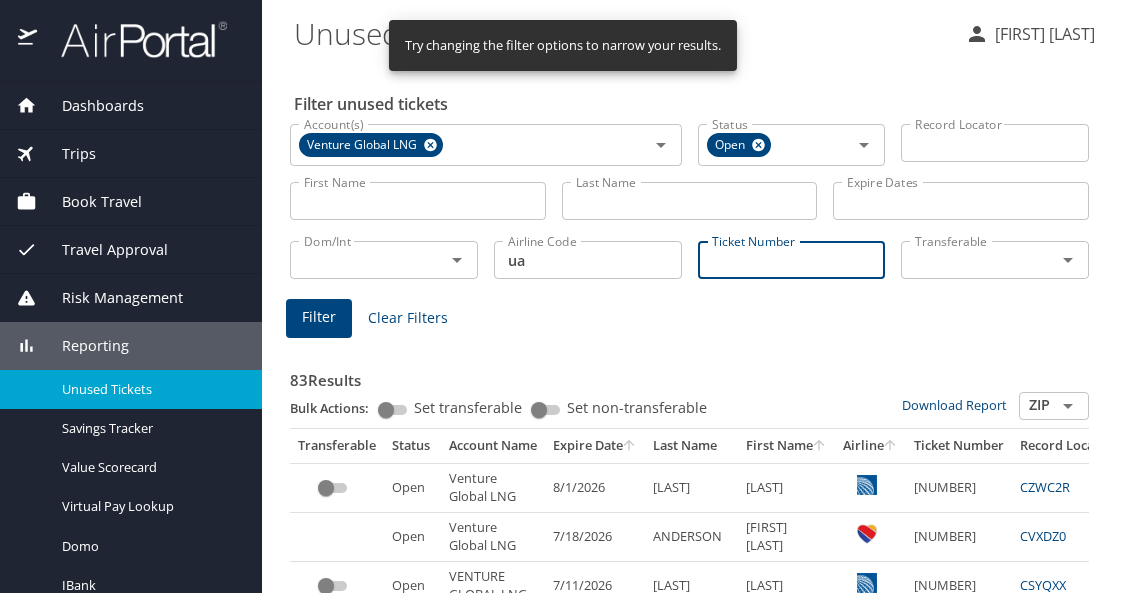 click 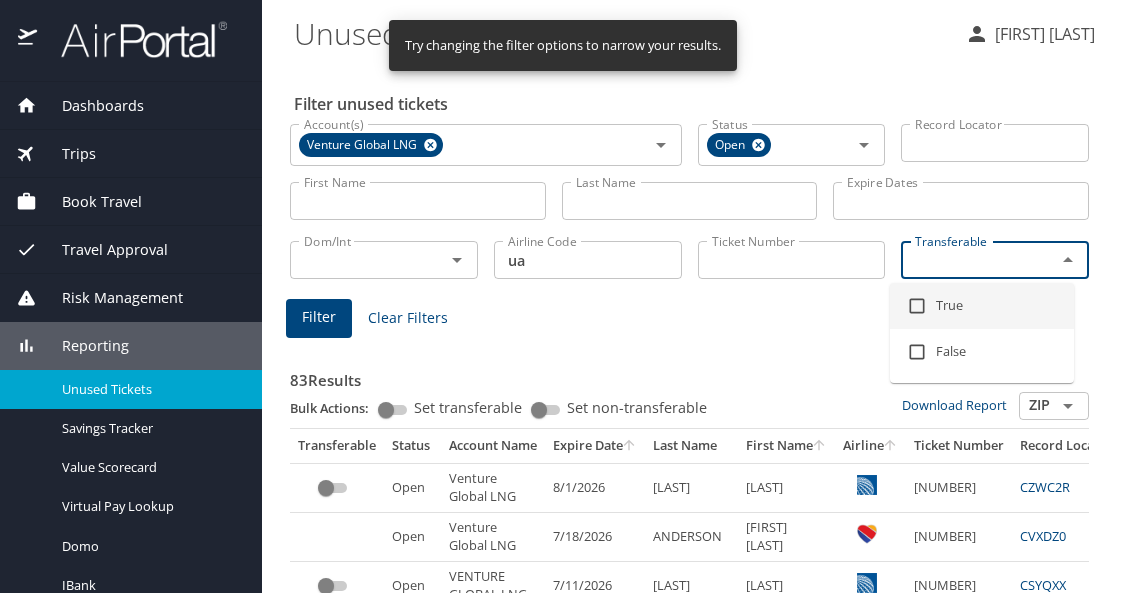 click at bounding box center [917, 306] 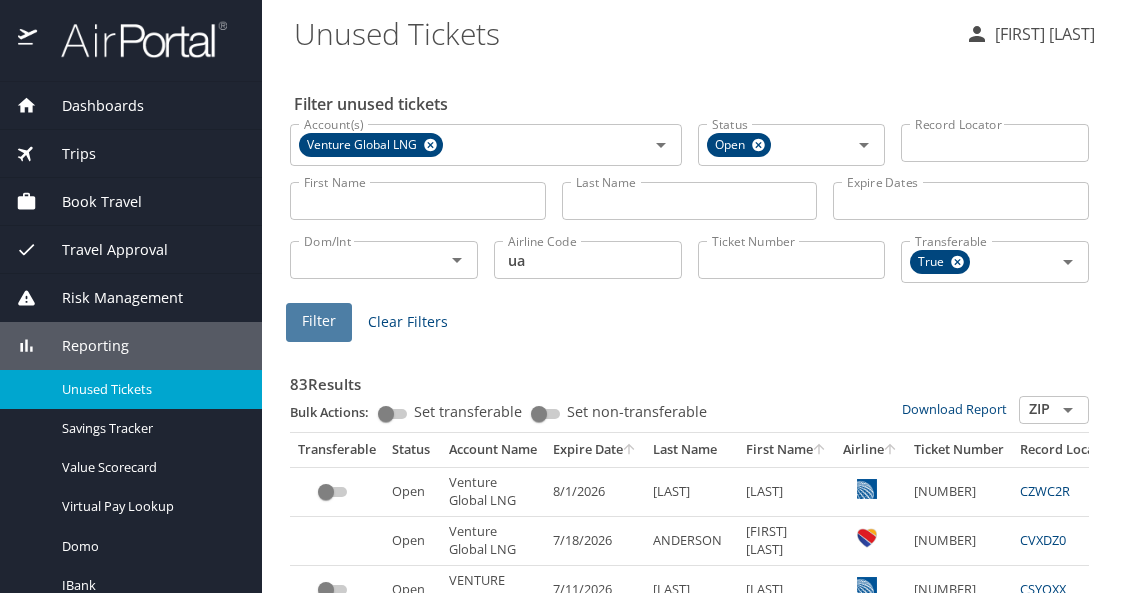 click on "Filter" at bounding box center [319, 321] 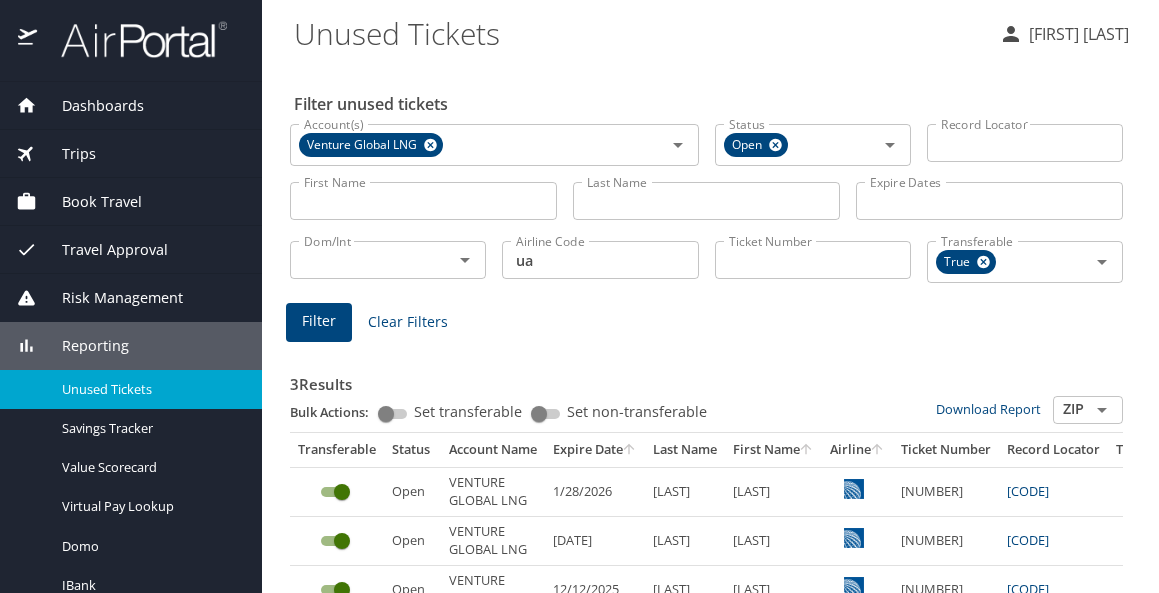 click on "3  Results" at bounding box center [706, 378] 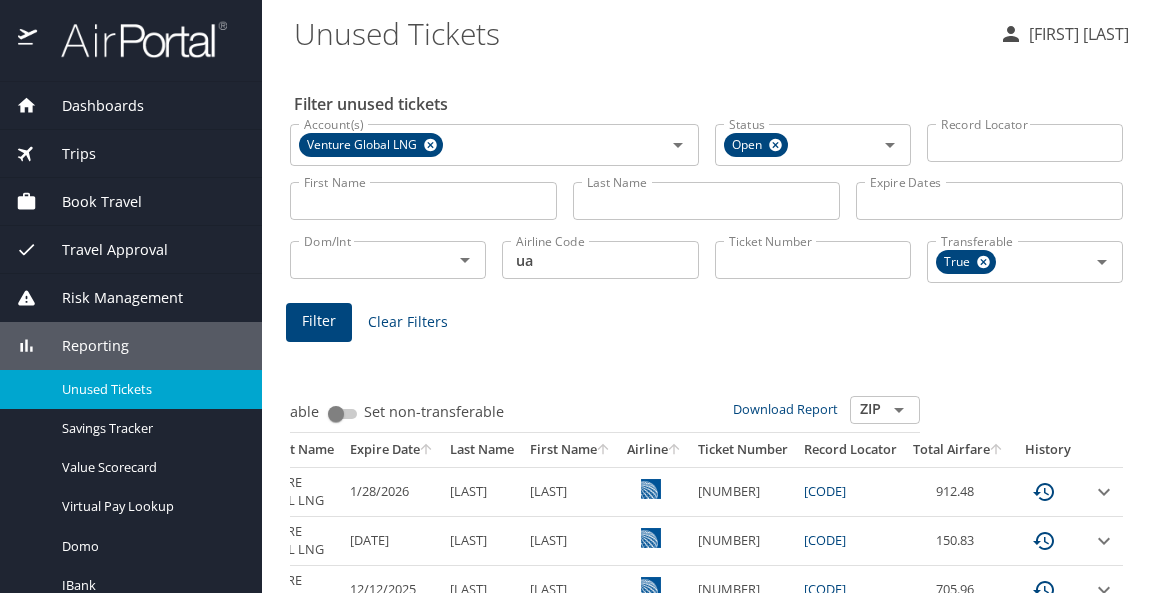 scroll, scrollTop: 0, scrollLeft: 278, axis: horizontal 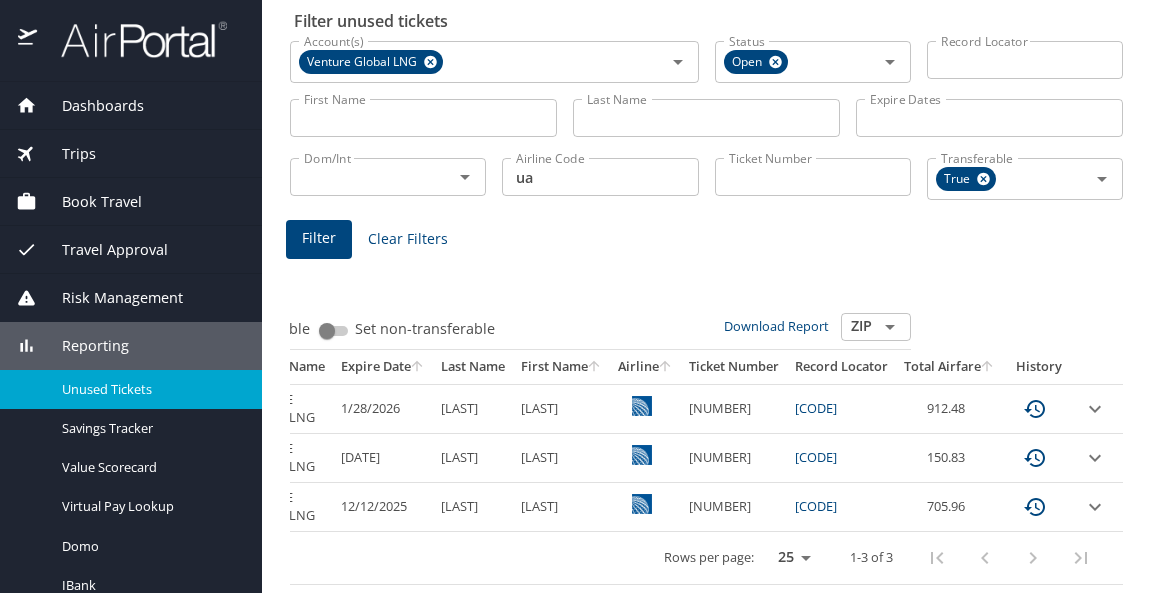 drag, startPoint x: 701, startPoint y: 490, endPoint x: 794, endPoint y: 490, distance: 93 